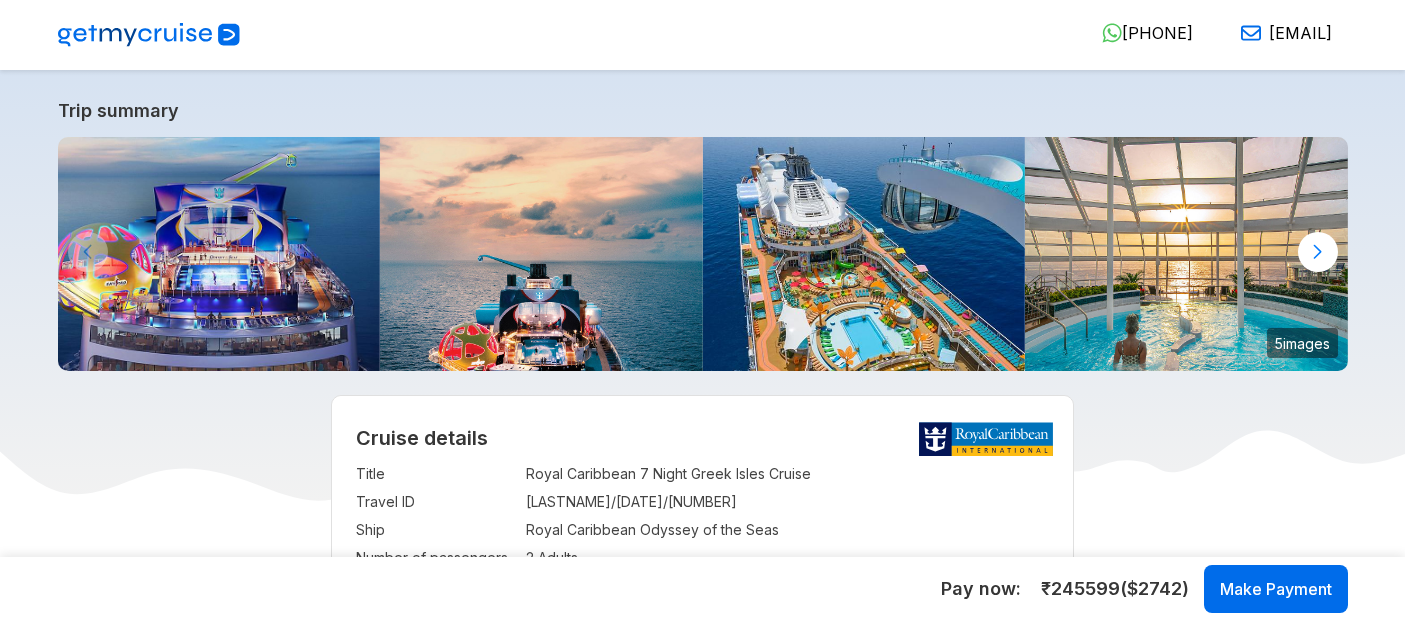 select on "**" 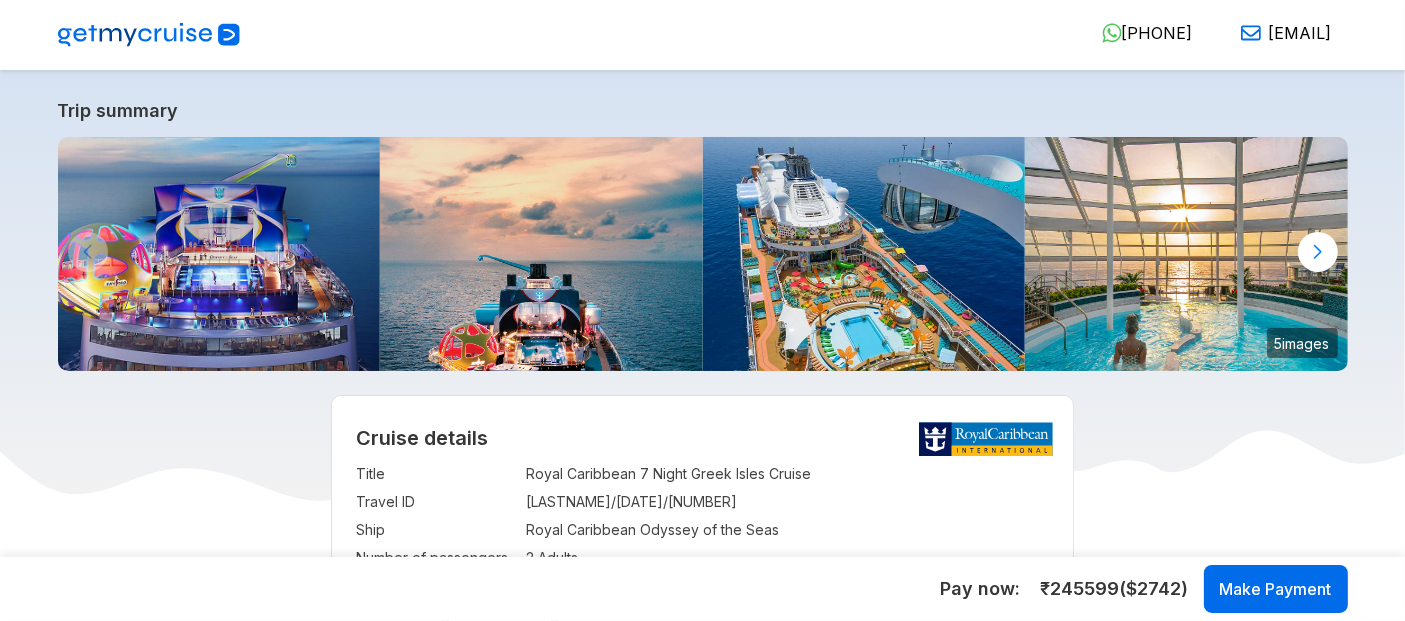 scroll, scrollTop: 0, scrollLeft: 0, axis: both 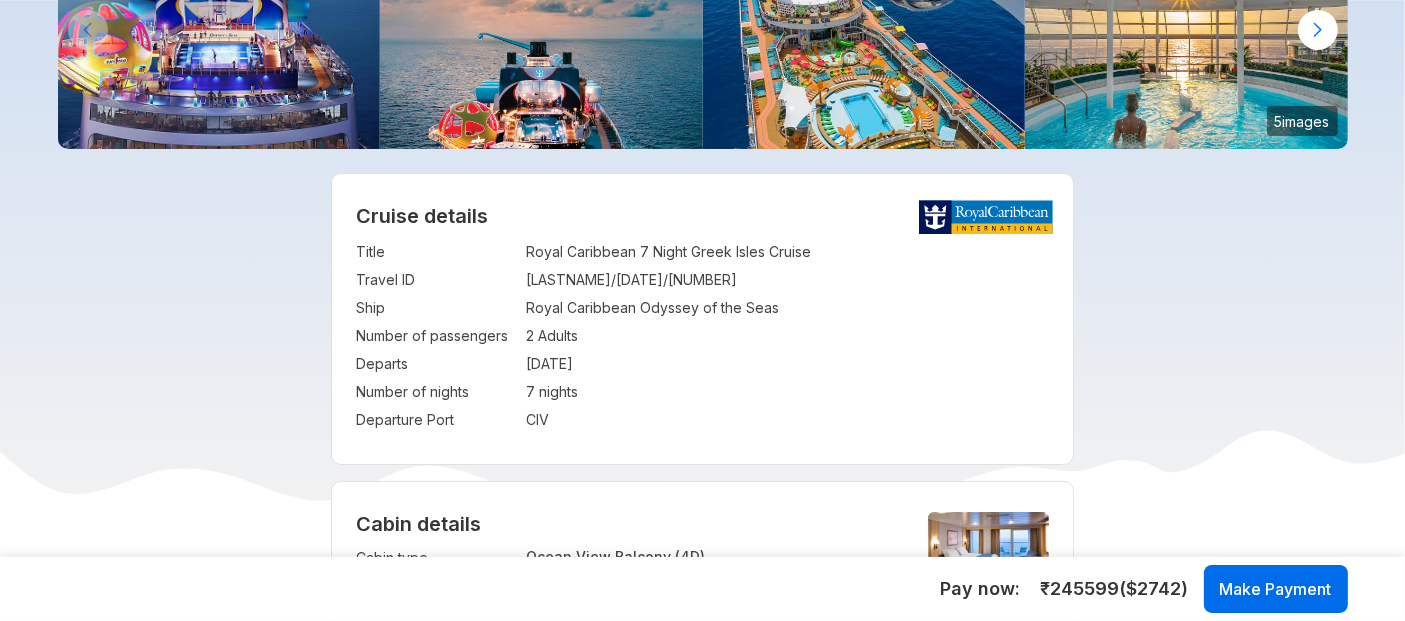 click on "Royal Caribbean   7 Night Greek Isles Cruise" at bounding box center [787, 252] 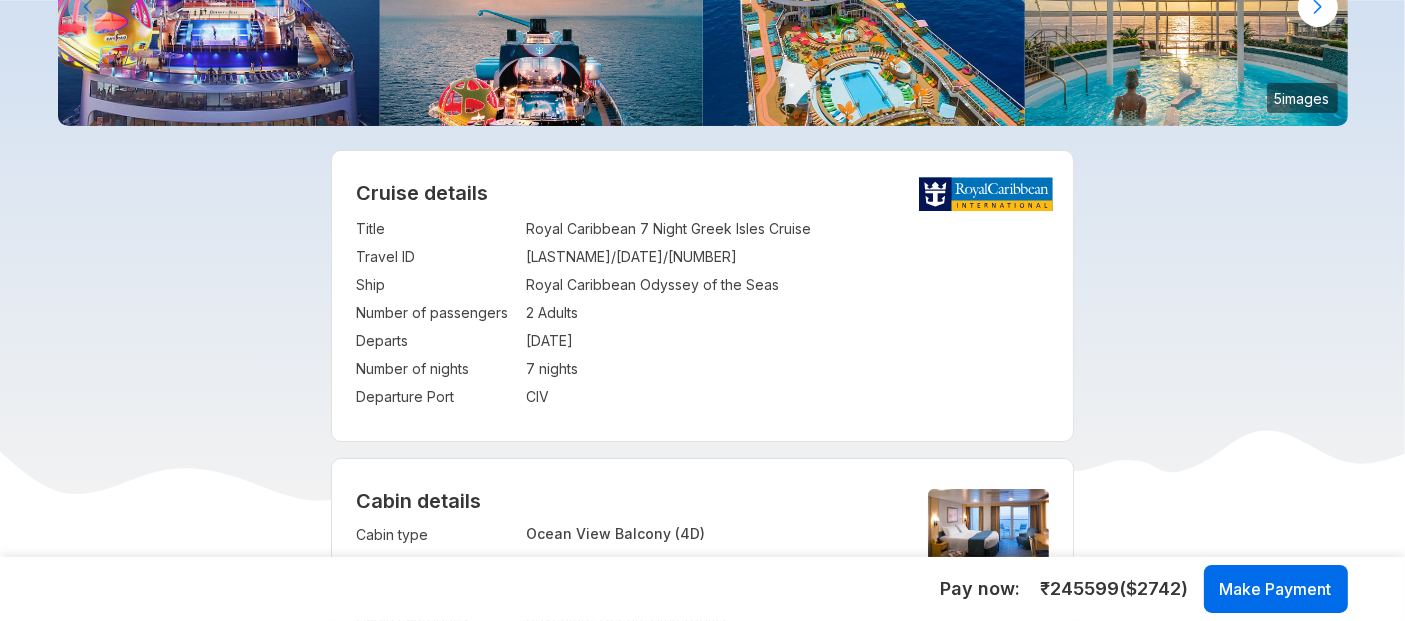 scroll, scrollTop: 248, scrollLeft: 0, axis: vertical 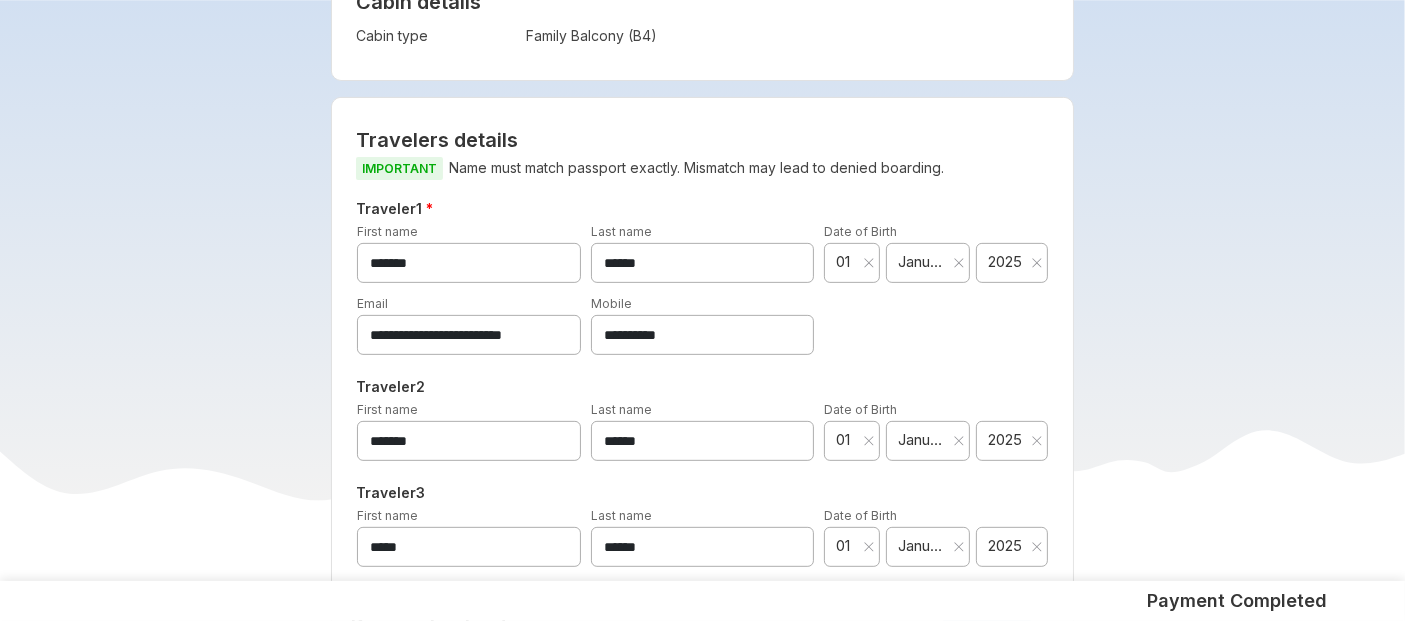 drag, startPoint x: 711, startPoint y: 338, endPoint x: 506, endPoint y: 366, distance: 206.90337 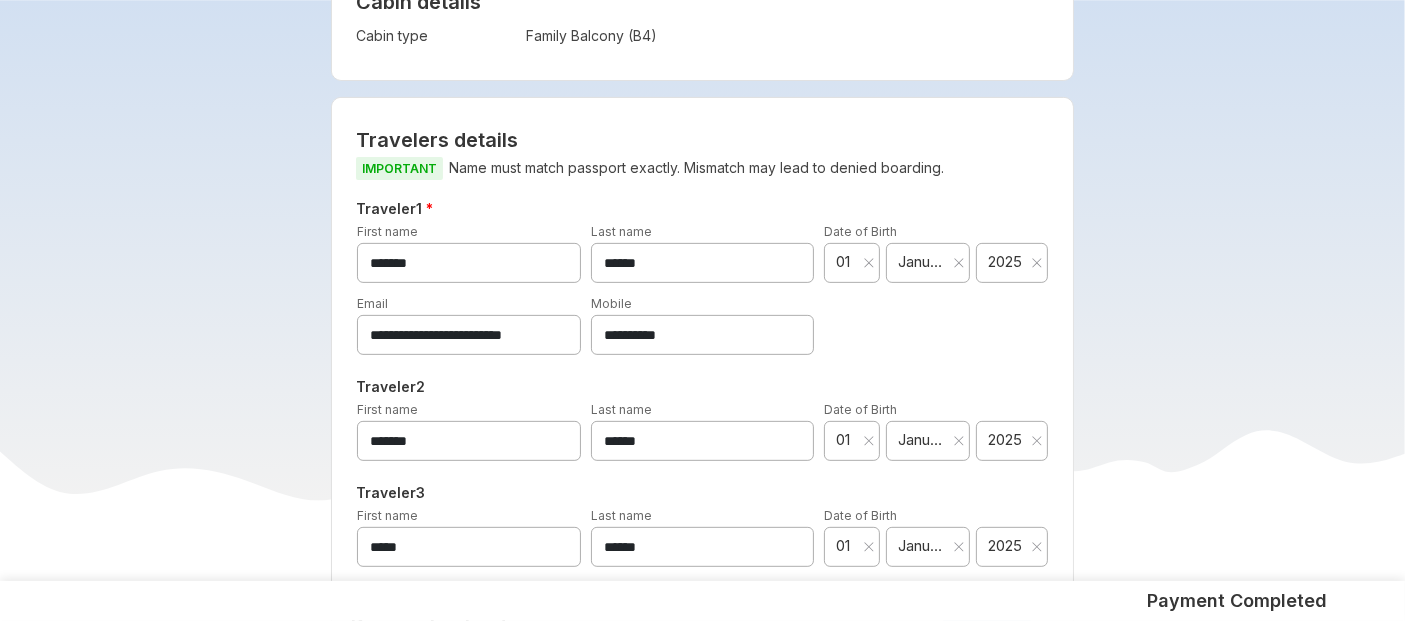 drag, startPoint x: 365, startPoint y: 334, endPoint x: 598, endPoint y: 352, distance: 233.69424 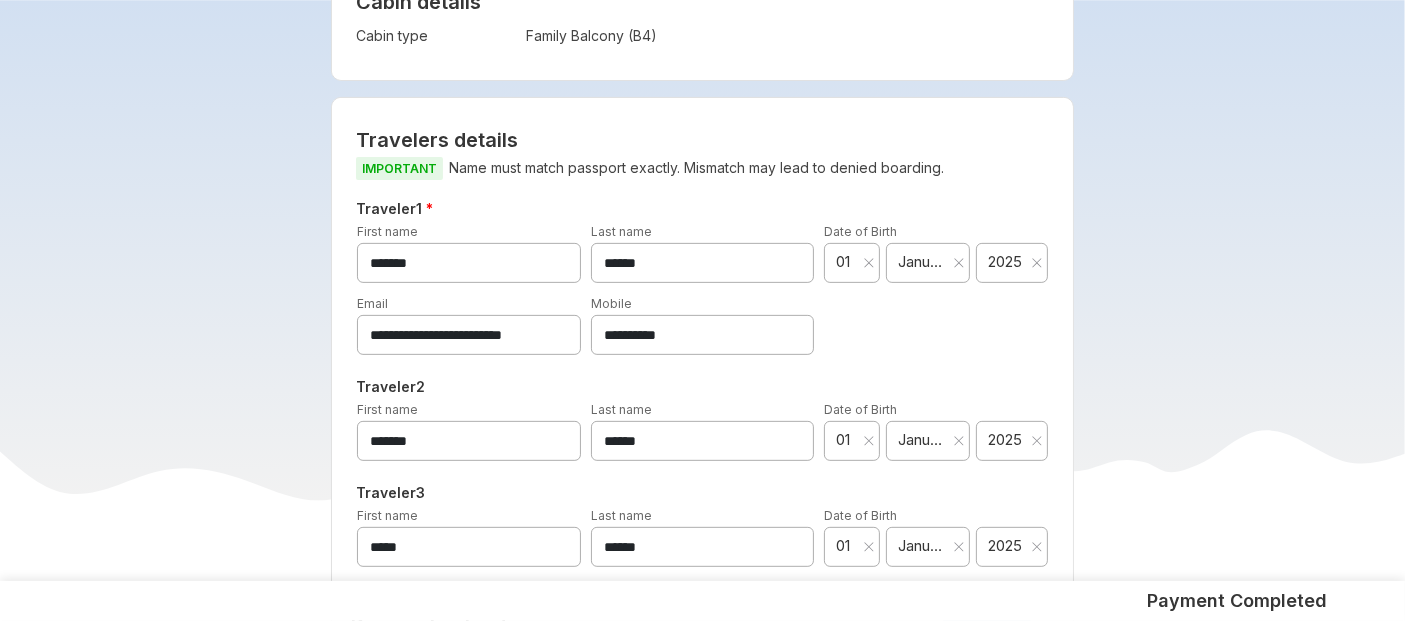 scroll, scrollTop: 0, scrollLeft: 0, axis: both 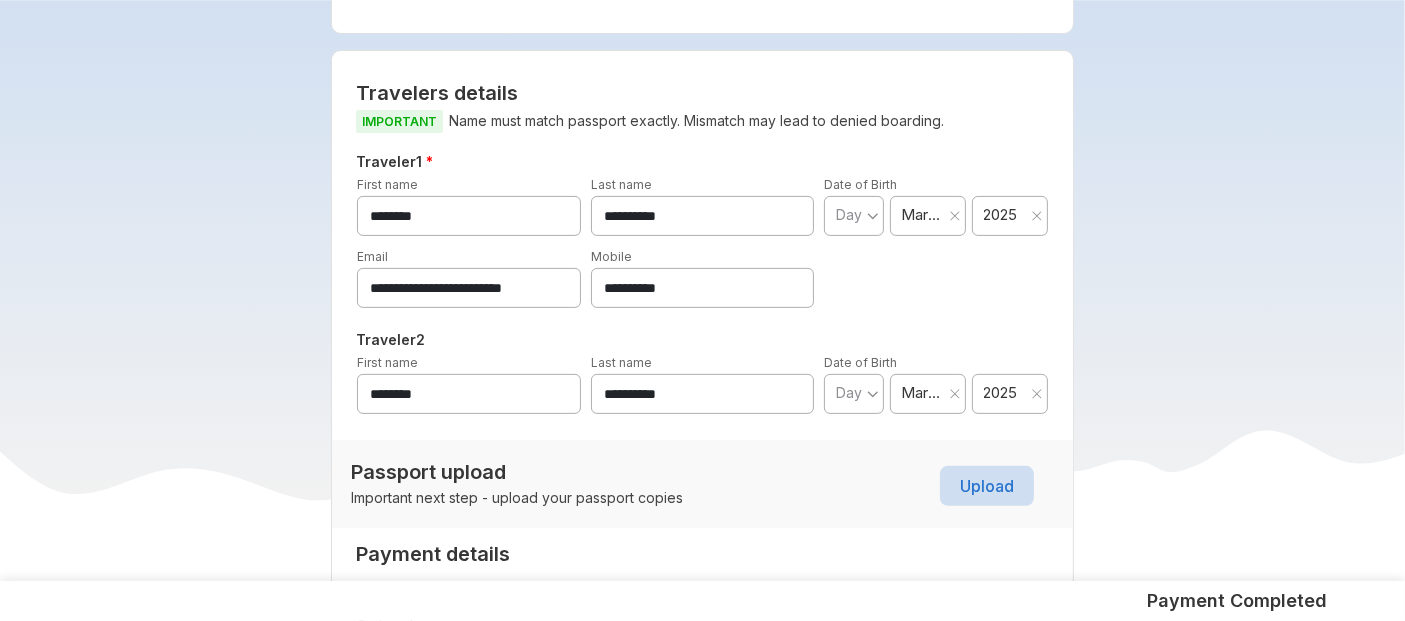 drag, startPoint x: 708, startPoint y: 288, endPoint x: 374, endPoint y: 332, distance: 336.88574 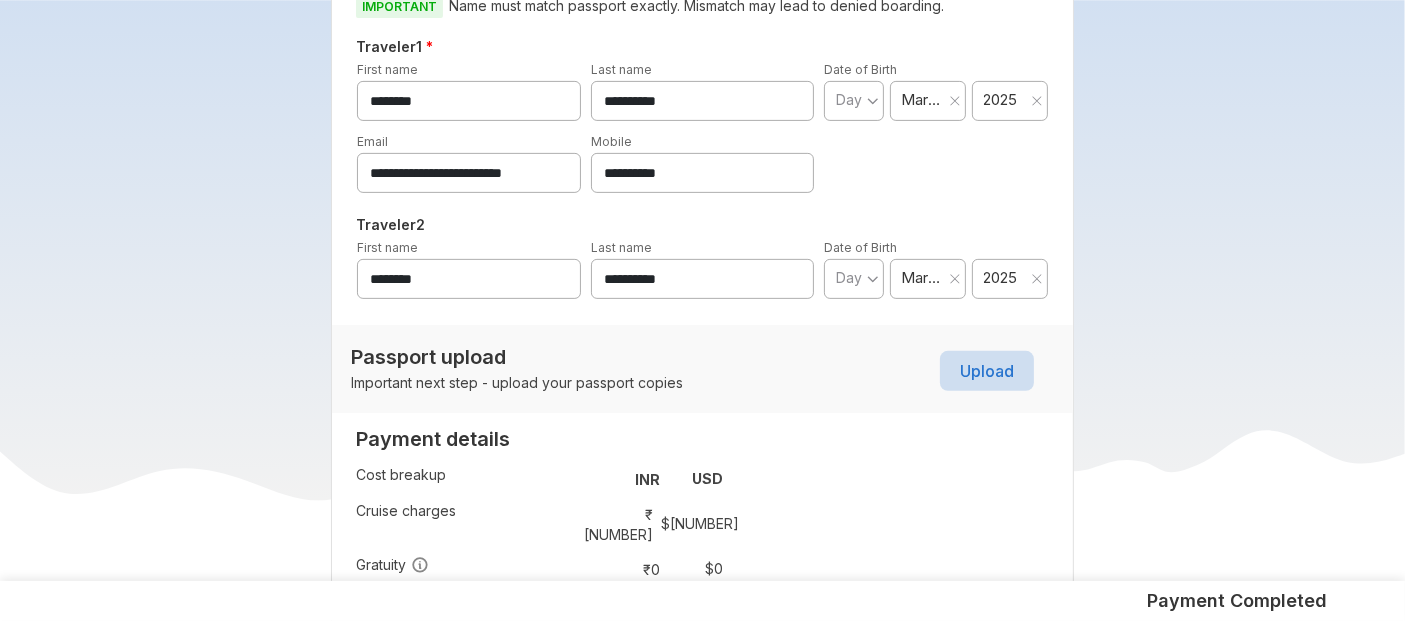 scroll, scrollTop: 691, scrollLeft: 0, axis: vertical 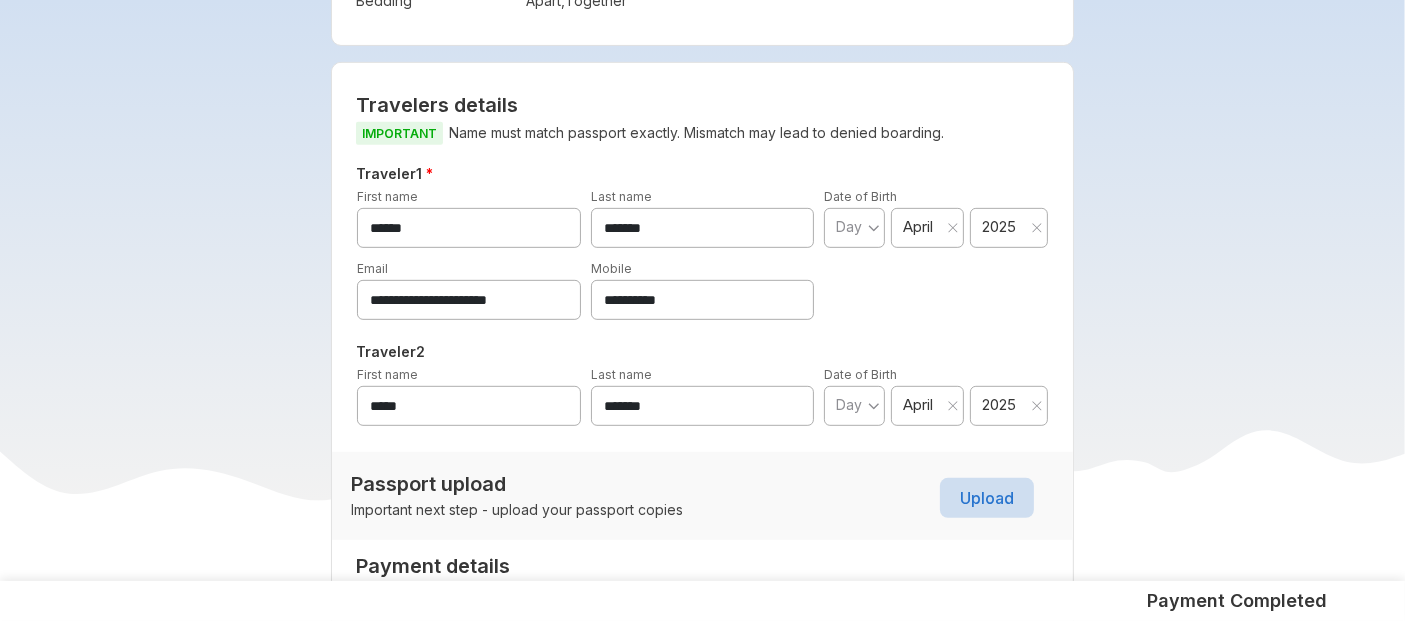 drag, startPoint x: 726, startPoint y: 304, endPoint x: 448, endPoint y: 292, distance: 278.25888 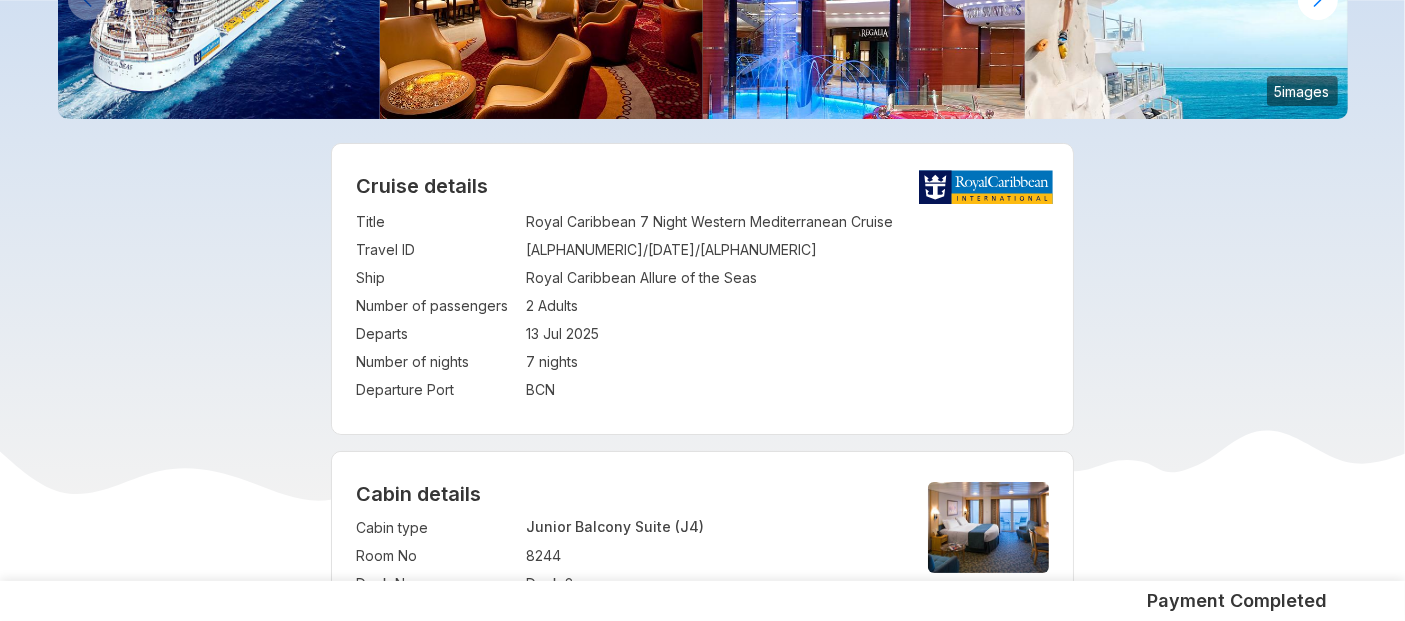 scroll, scrollTop: 253, scrollLeft: 0, axis: vertical 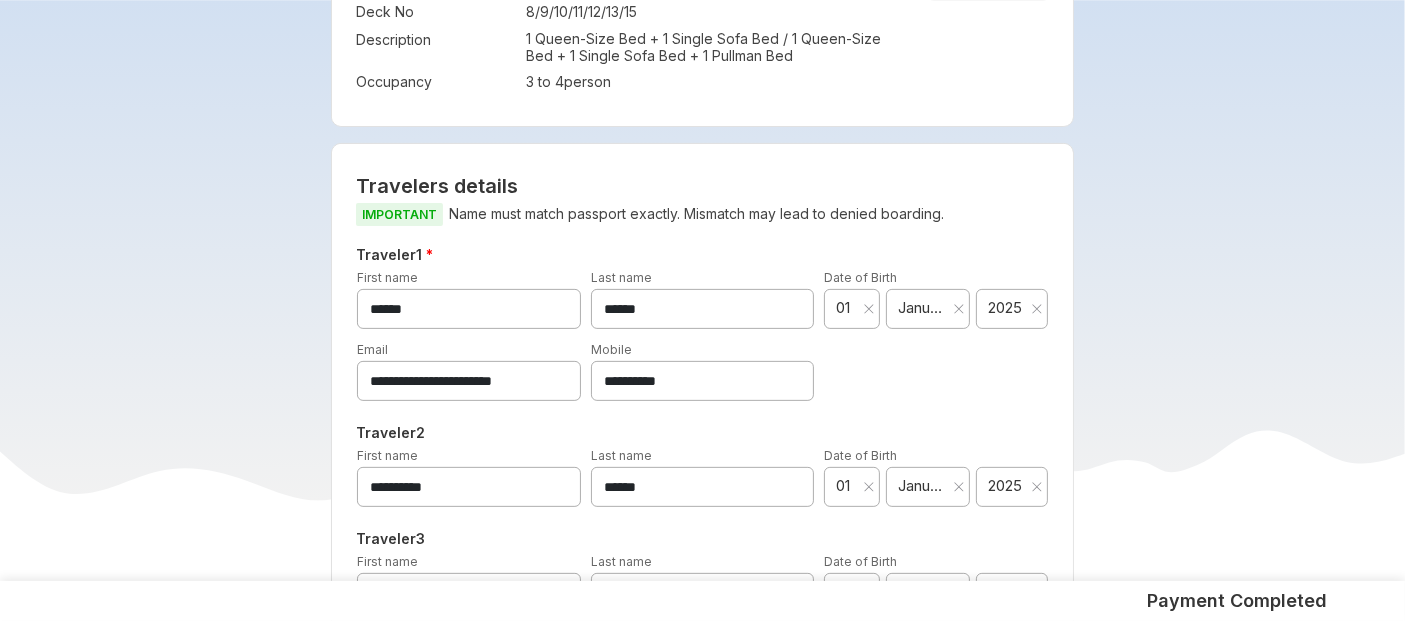 drag, startPoint x: 735, startPoint y: 385, endPoint x: 452, endPoint y: 388, distance: 283.0159 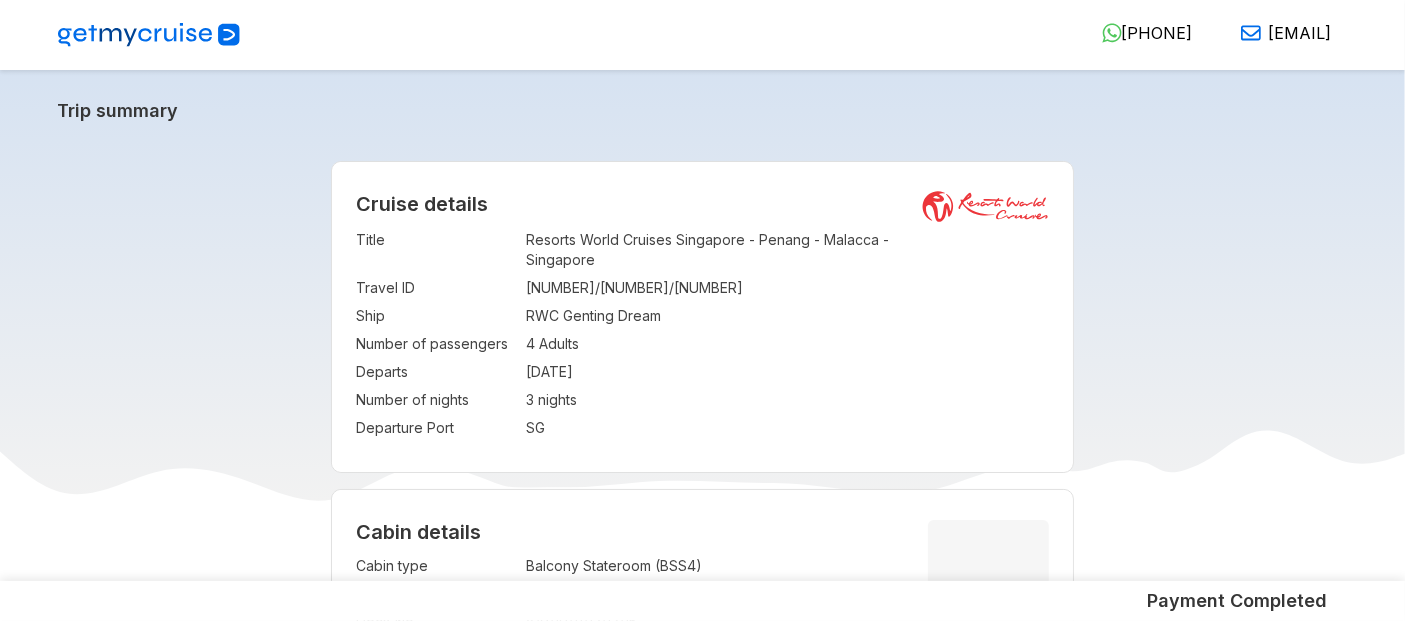 scroll, scrollTop: 75, scrollLeft: 0, axis: vertical 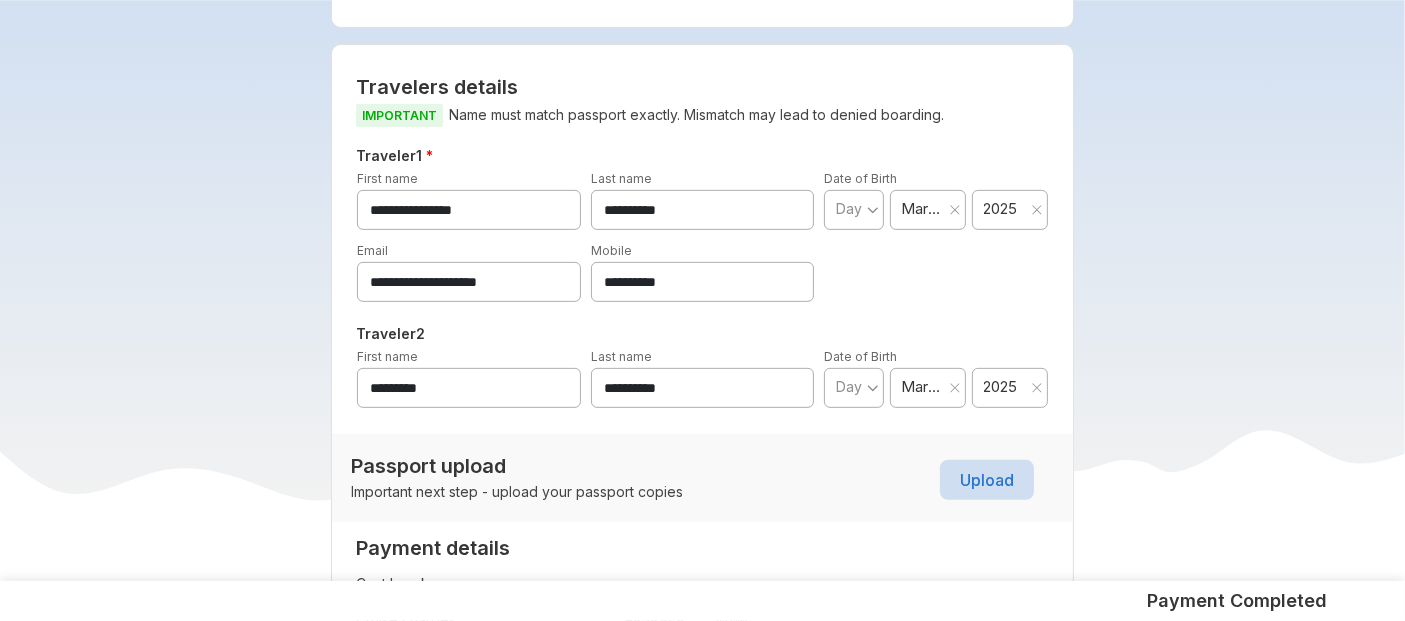 drag, startPoint x: 683, startPoint y: 284, endPoint x: 537, endPoint y: 299, distance: 146.76852 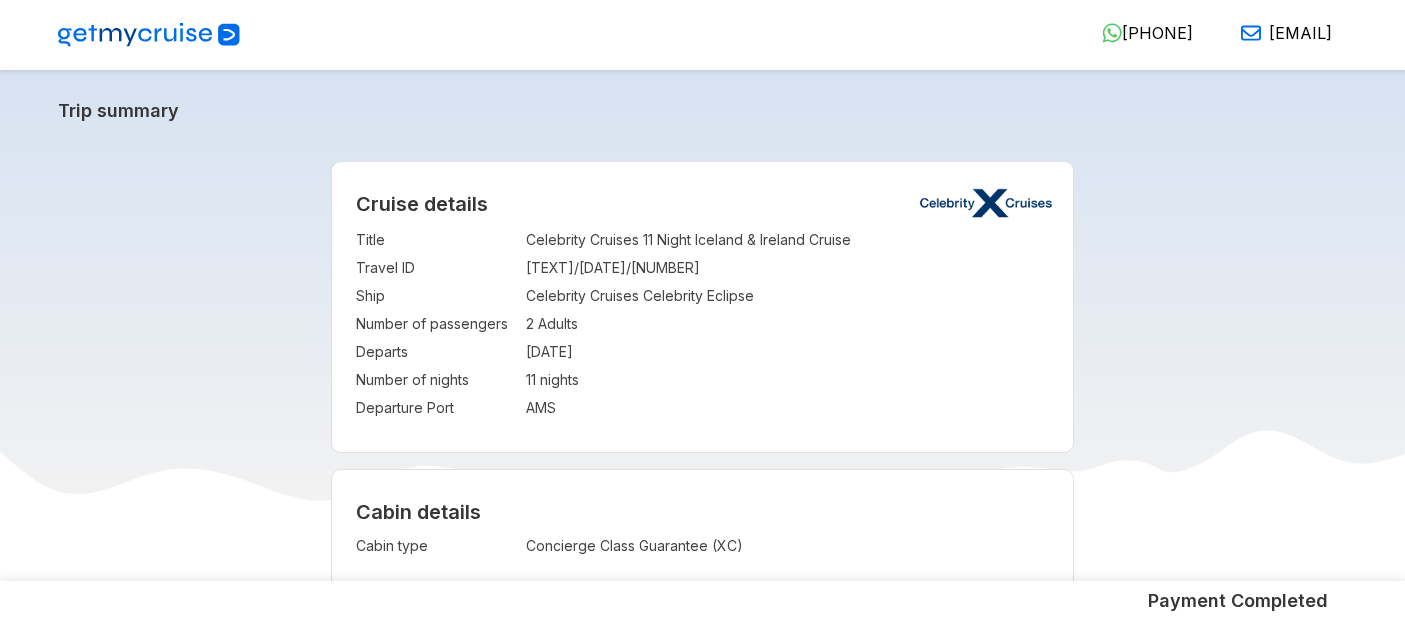 scroll, scrollTop: 0, scrollLeft: 0, axis: both 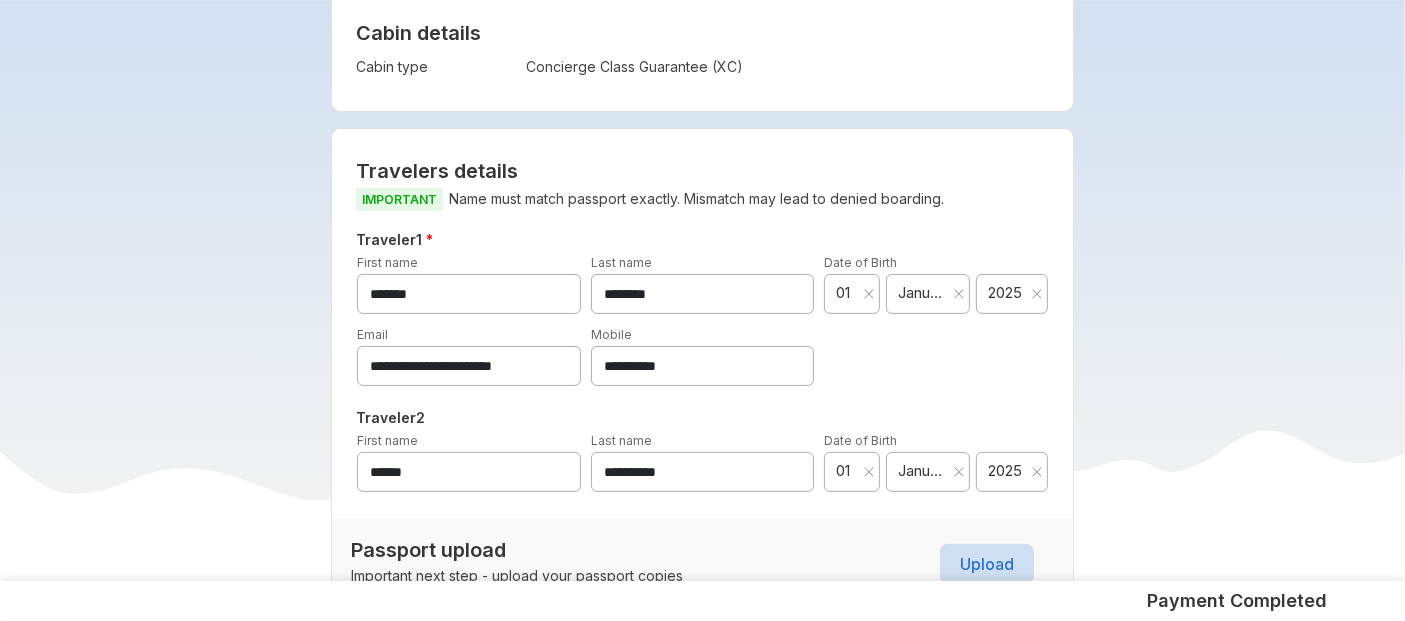 drag, startPoint x: 725, startPoint y: 370, endPoint x: 399, endPoint y: 402, distance: 327.56677 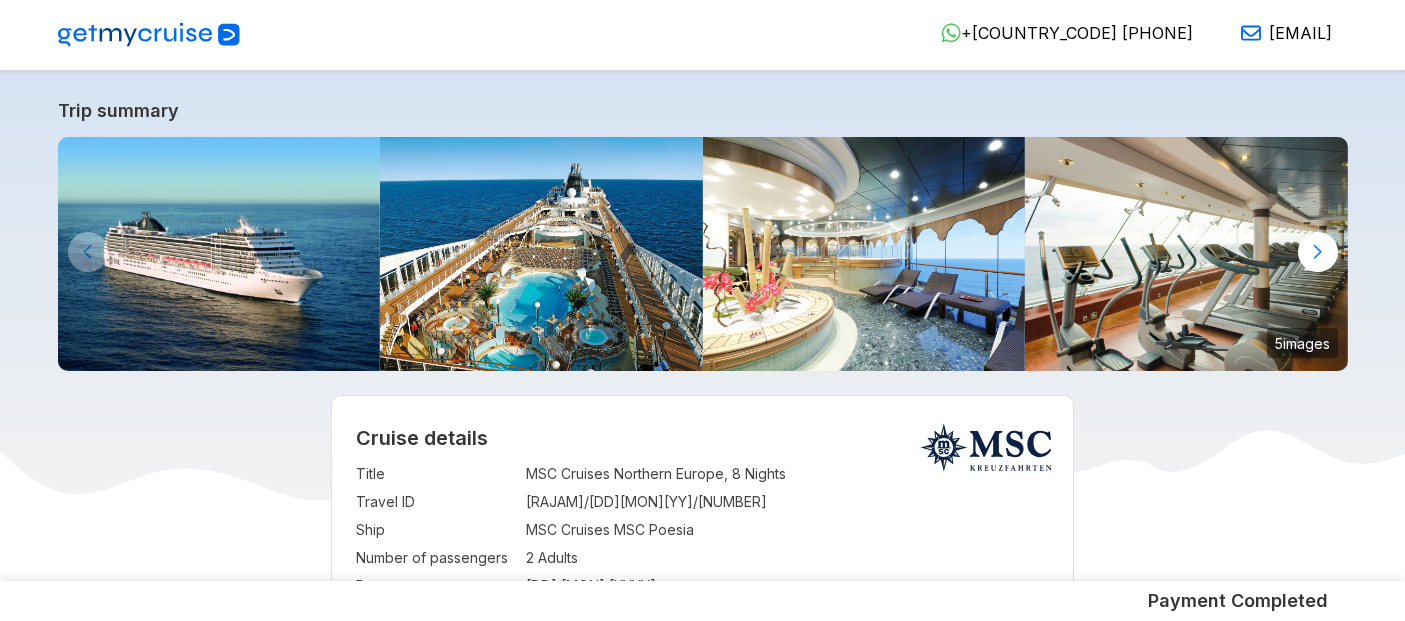 scroll, scrollTop: 0, scrollLeft: 0, axis: both 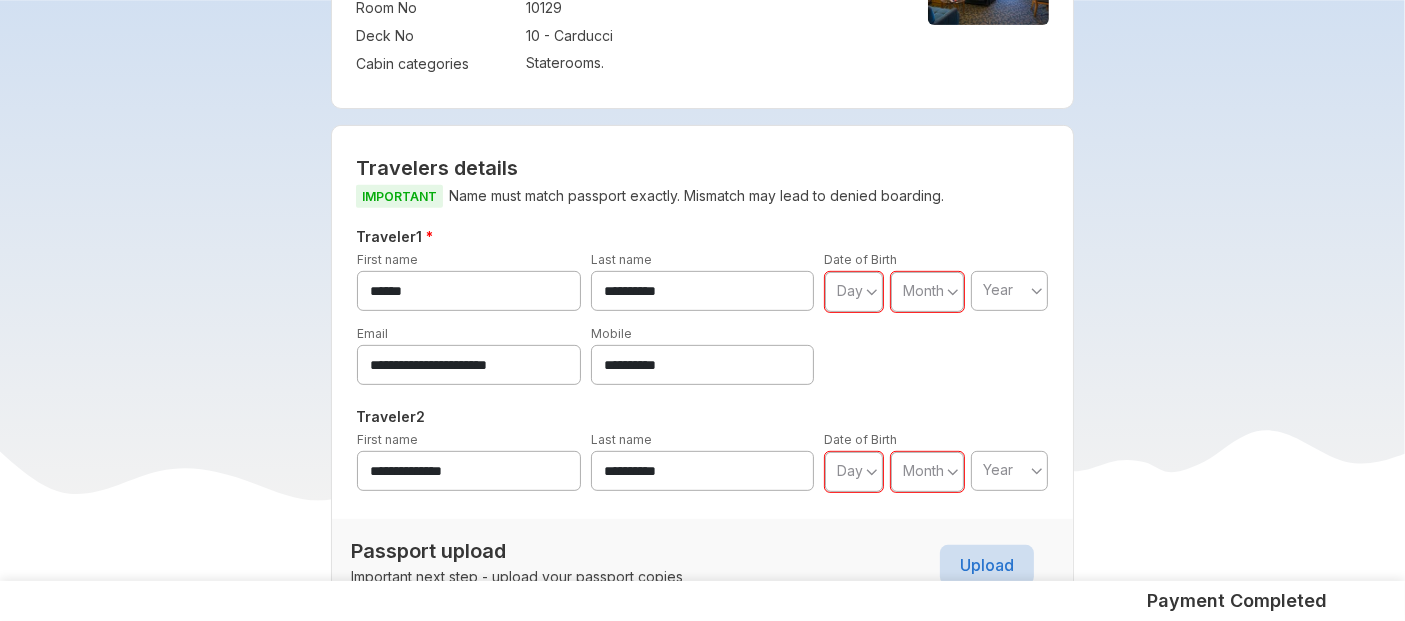 drag, startPoint x: 714, startPoint y: 362, endPoint x: 531, endPoint y: 387, distance: 184.69975 